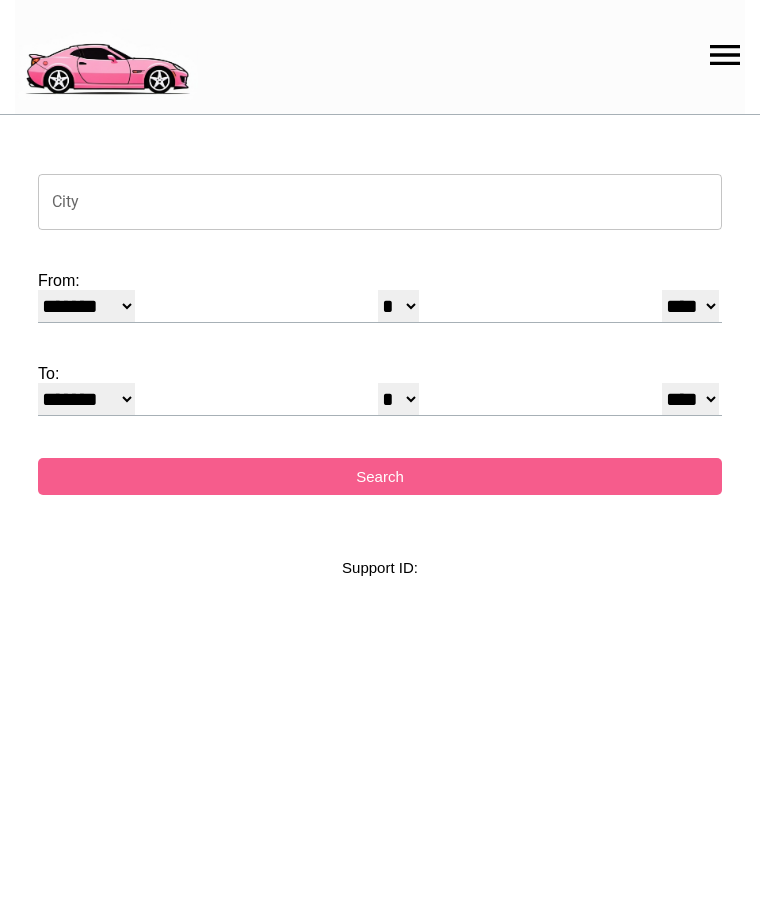 select on "*" 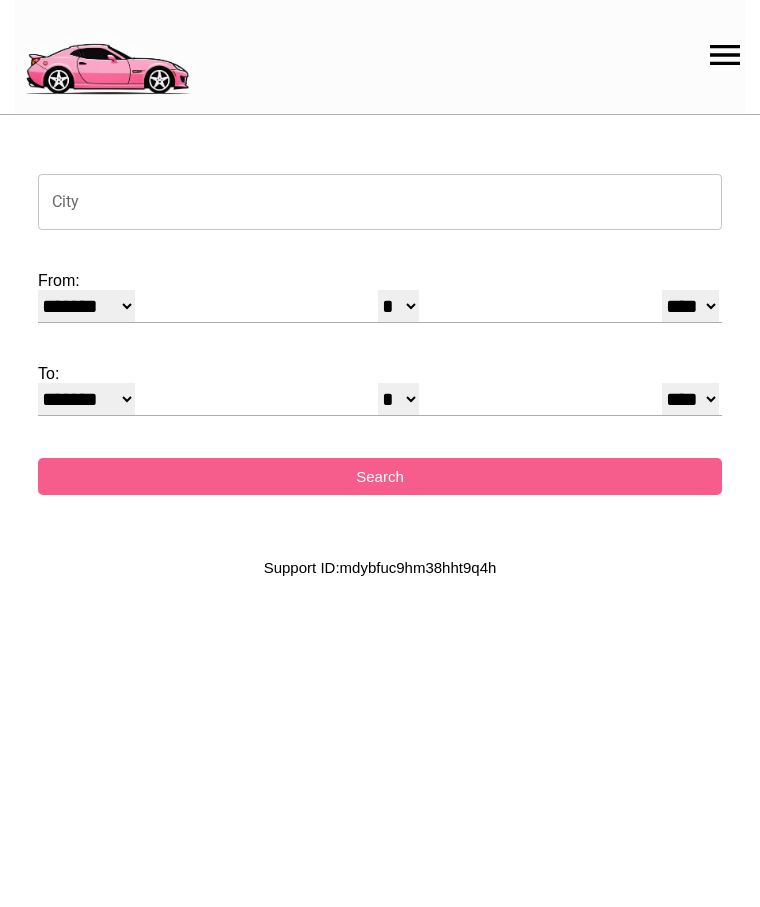 scroll, scrollTop: 0, scrollLeft: 0, axis: both 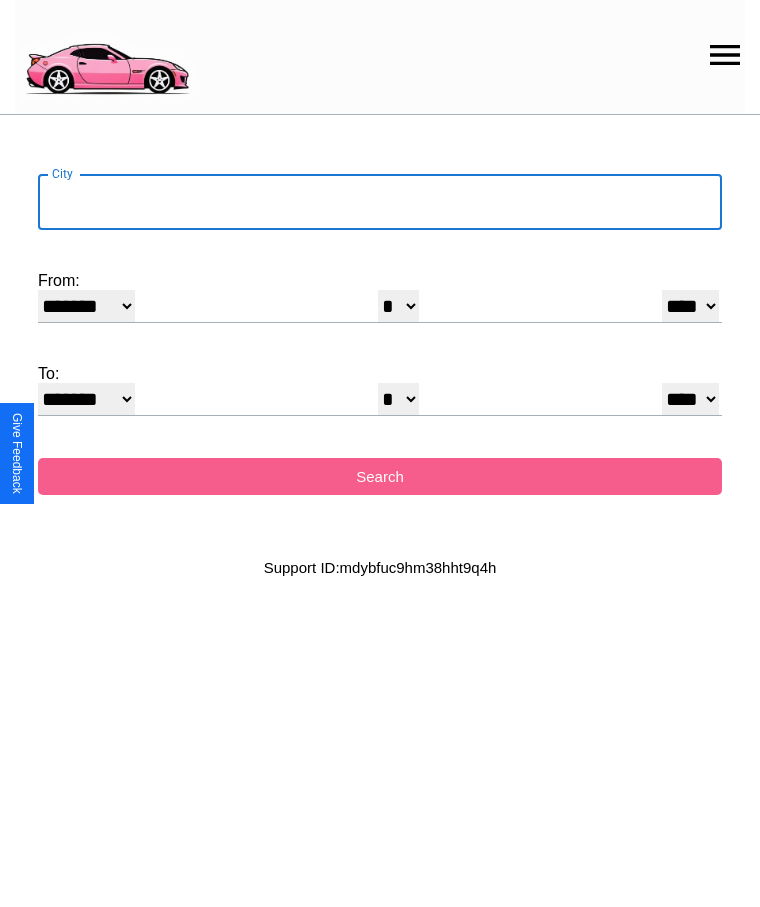 click on "City" at bounding box center (380, 202) 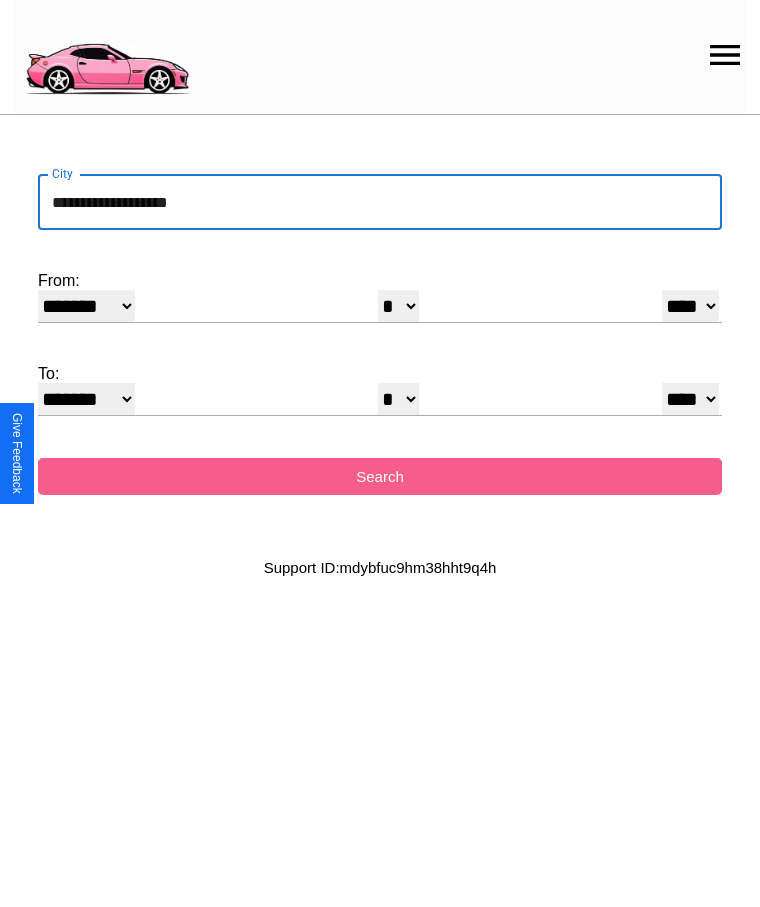 type on "**********" 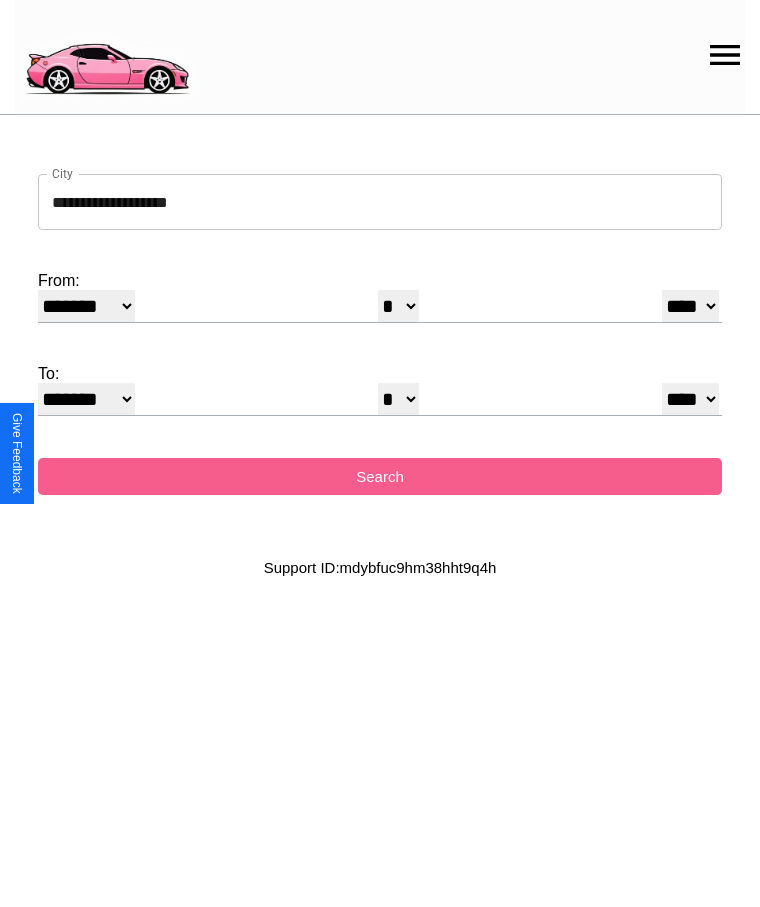 click on "******* ******** ***** ***** *** **** **** ****** ********* ******* ******** ********" at bounding box center (86, 306) 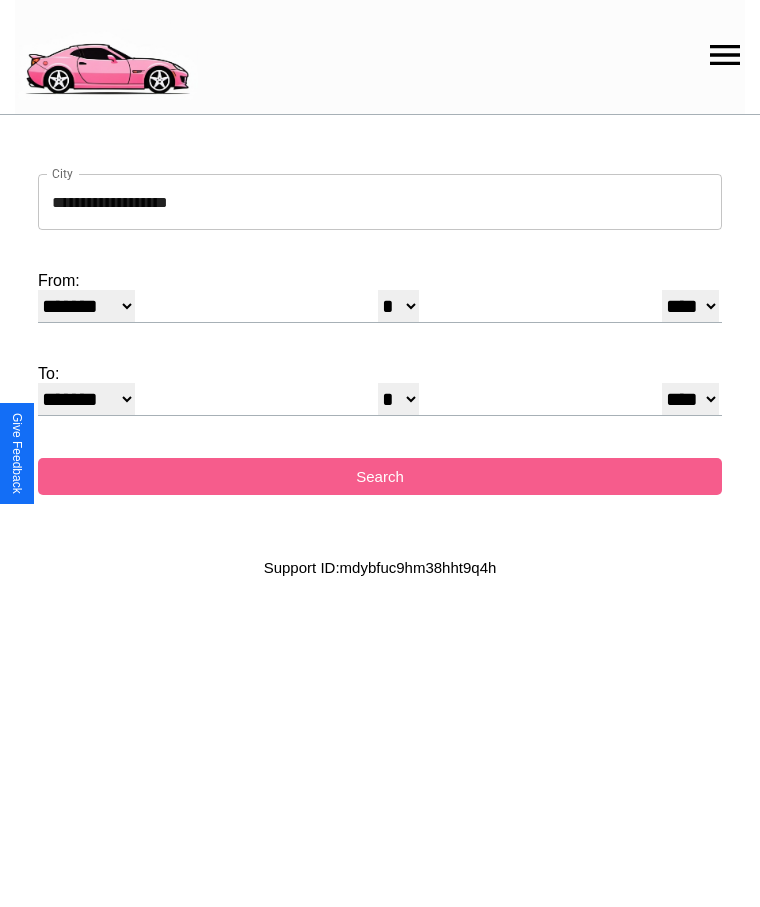 select on "*" 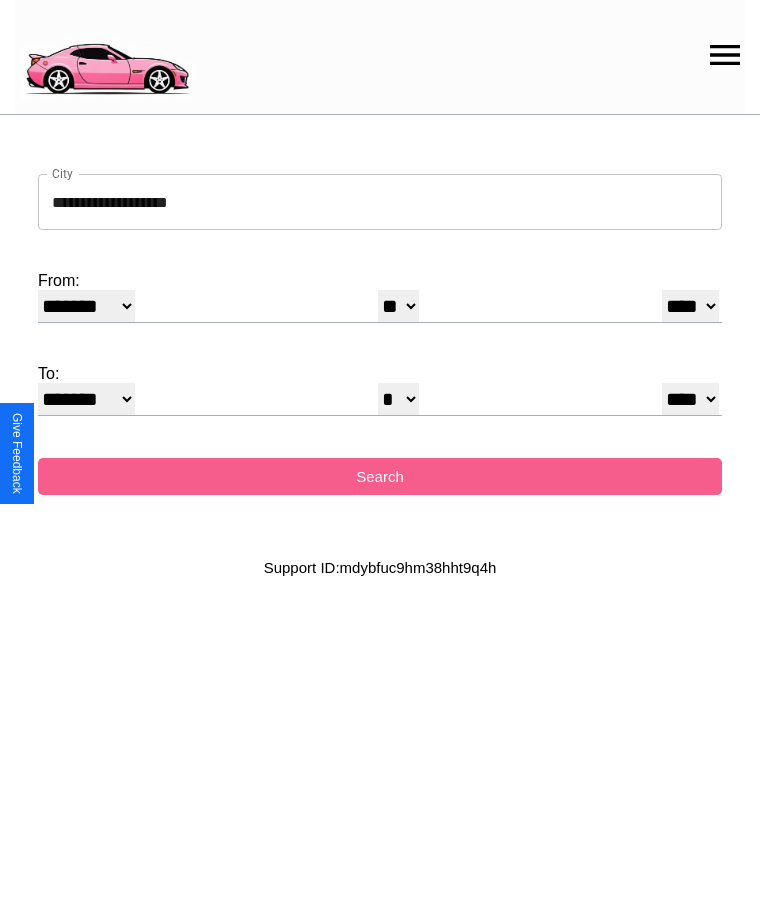 click on "**** **** **** **** **** **** **** **** **** ****" at bounding box center (690, 306) 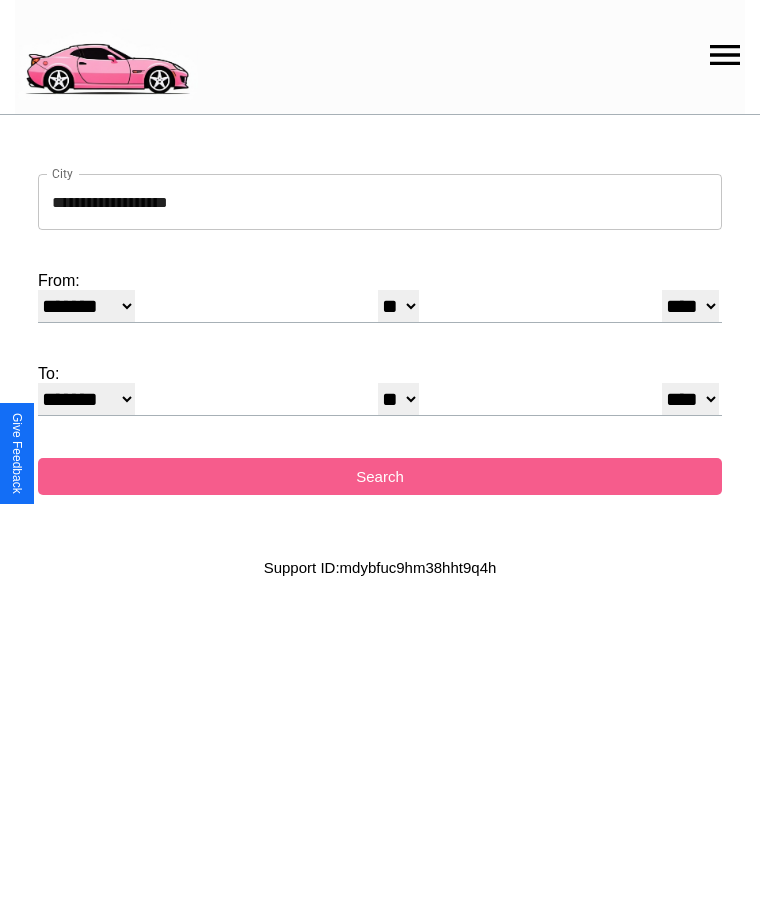 click on "* * * * * * * * * ** ** ** ** ** ** ** ** ** ** ** ** ** ** ** ** ** ** ** ** ** **" at bounding box center (398, 399) 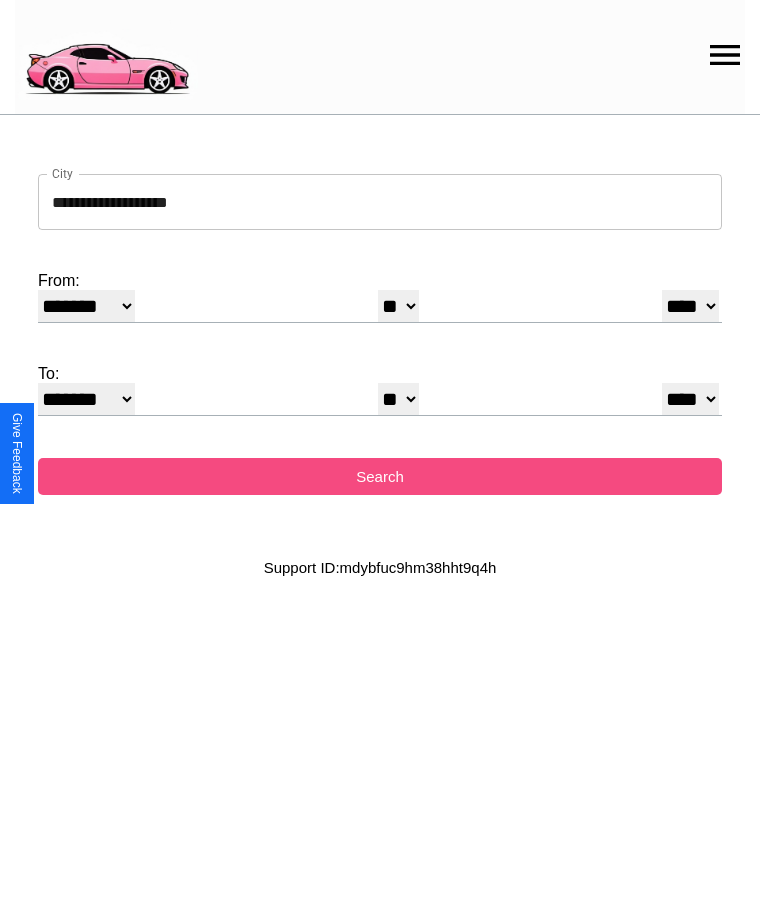 click on "Search" at bounding box center (380, 476) 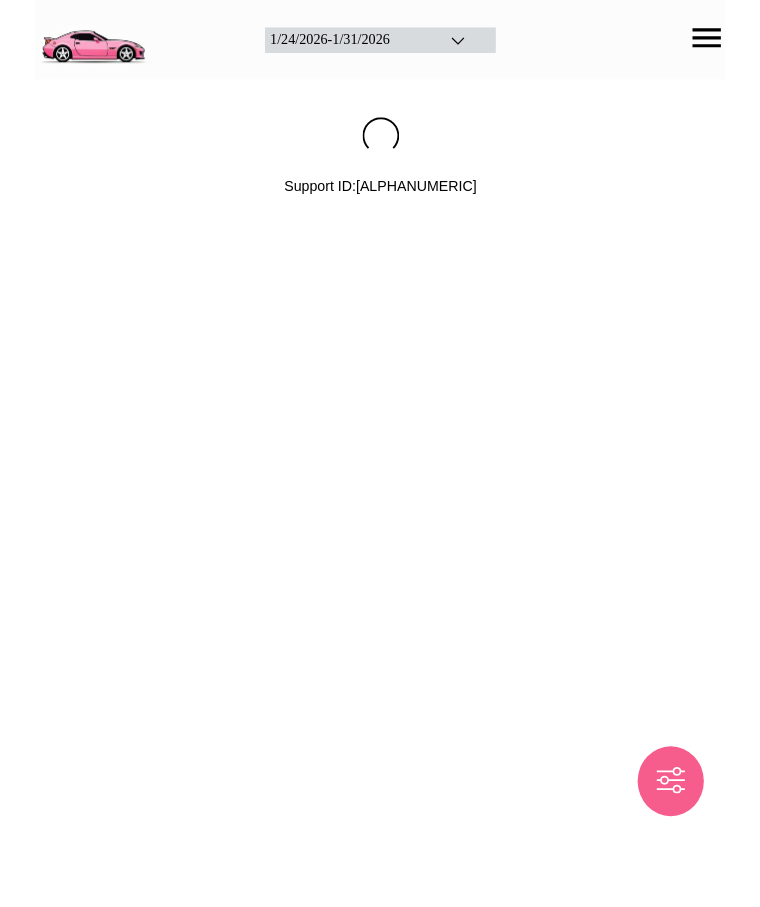 scroll, scrollTop: 0, scrollLeft: 0, axis: both 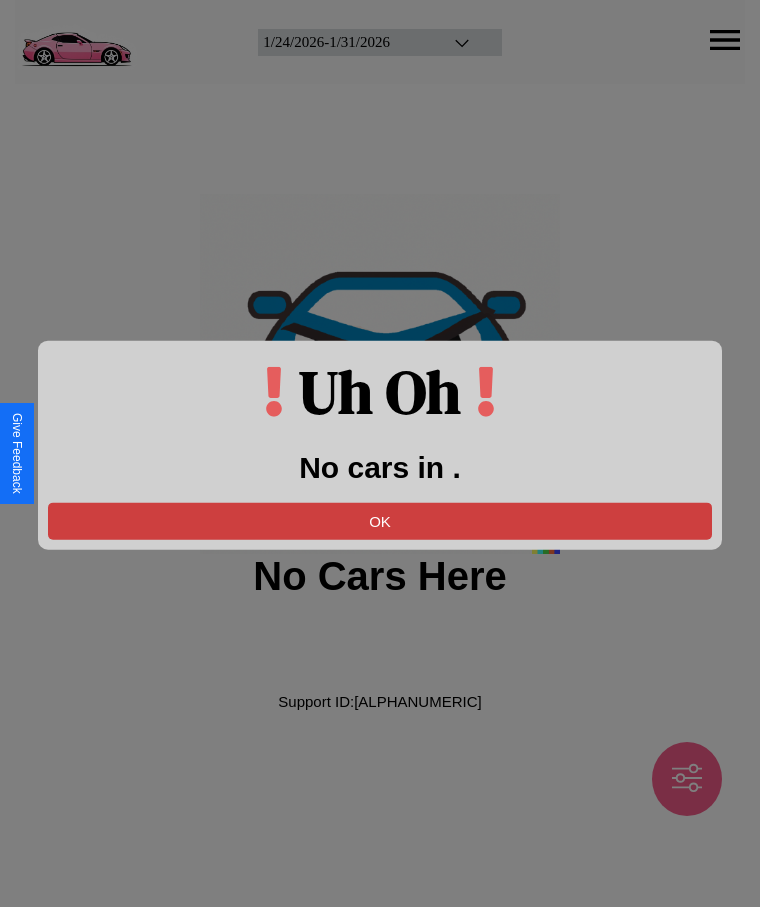click on "OK" at bounding box center (380, 520) 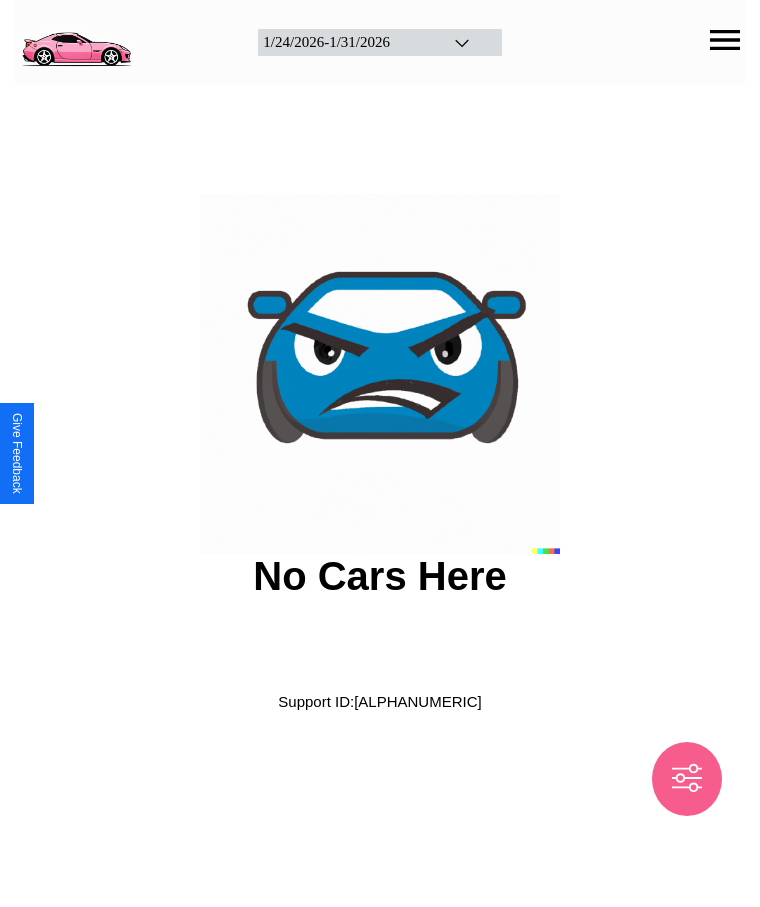 click at bounding box center (76, 40) 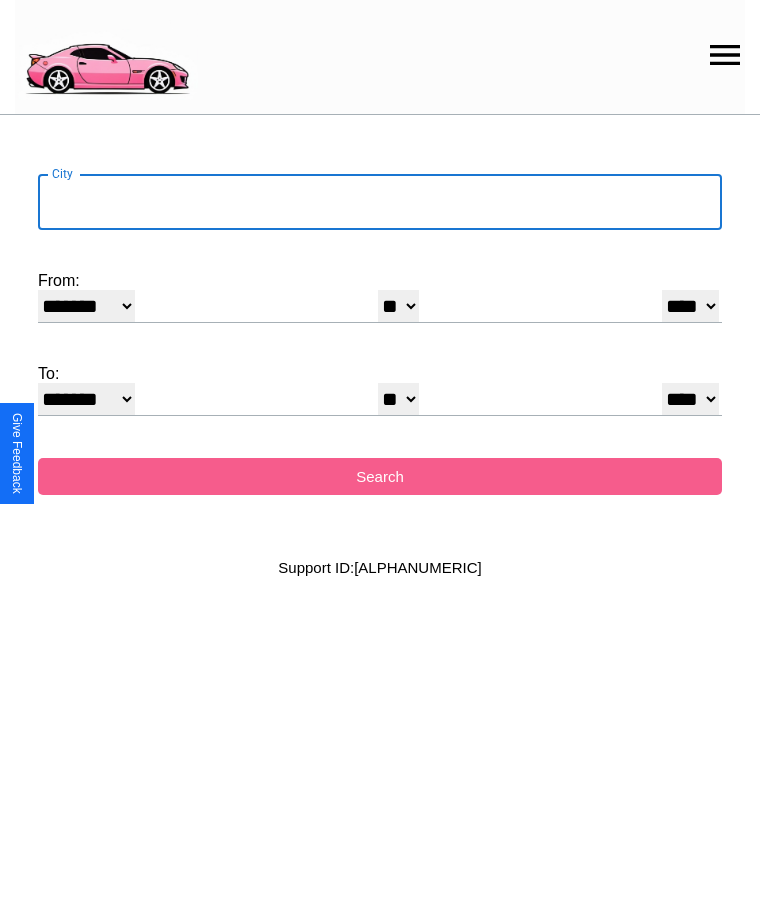 click on "City" at bounding box center (380, 202) 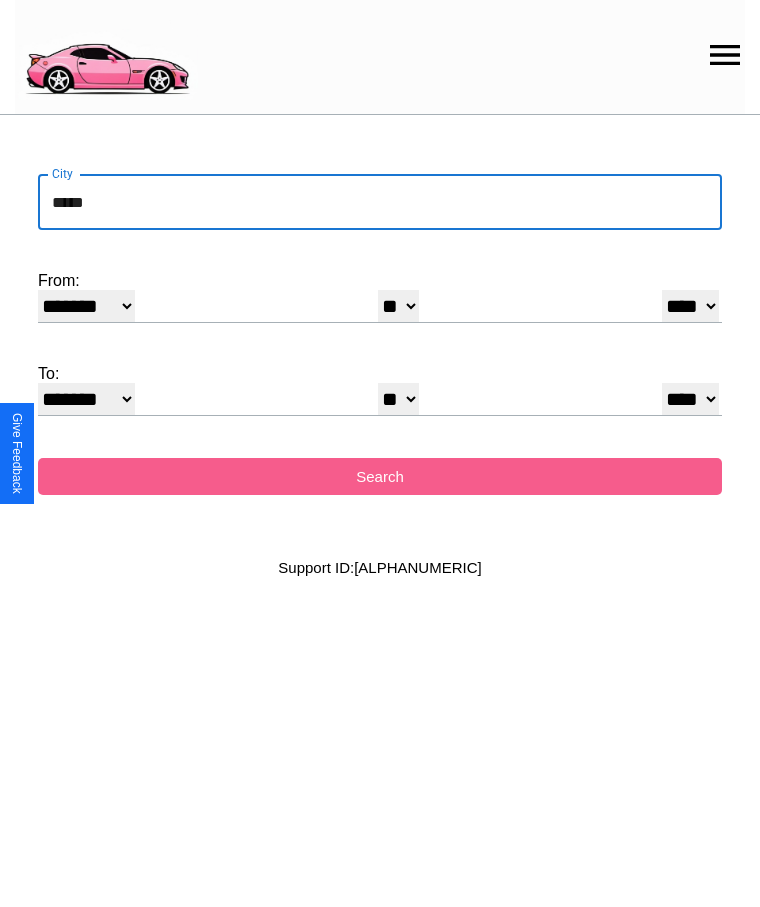 type on "*****" 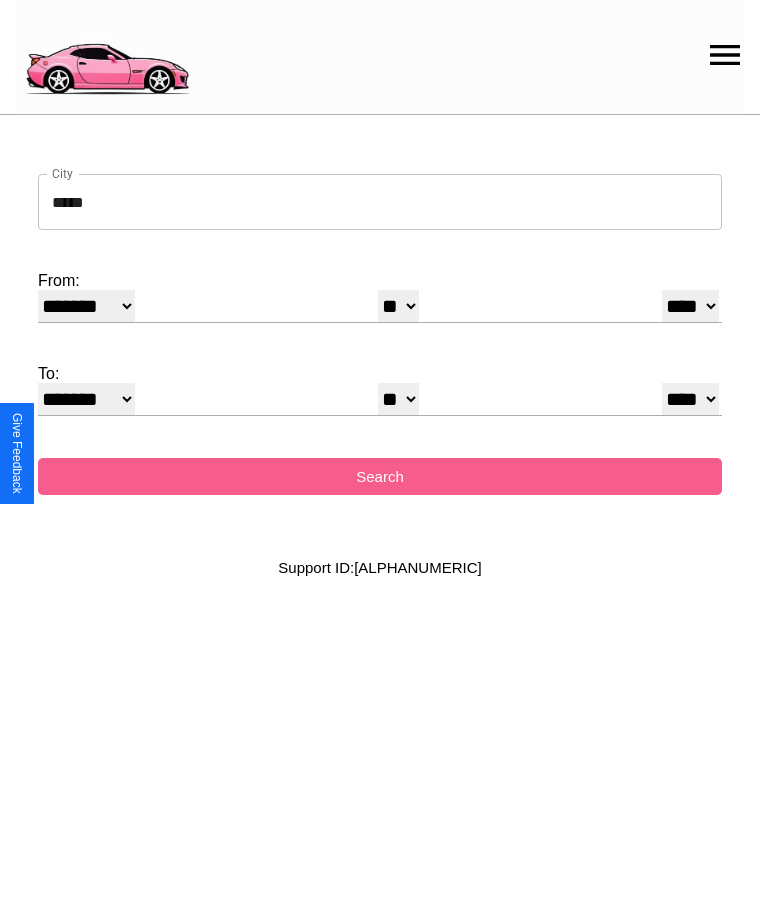 click on "******* ******** ***** ***** *** **** **** ****** ********* ******* ******** ********" at bounding box center [86, 306] 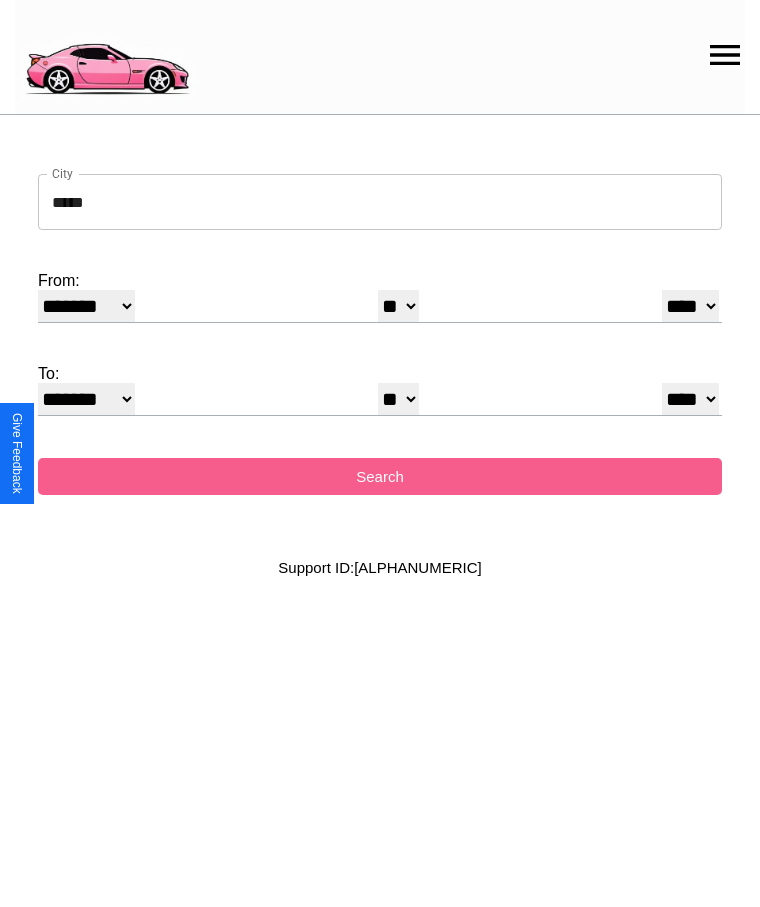 select on "**" 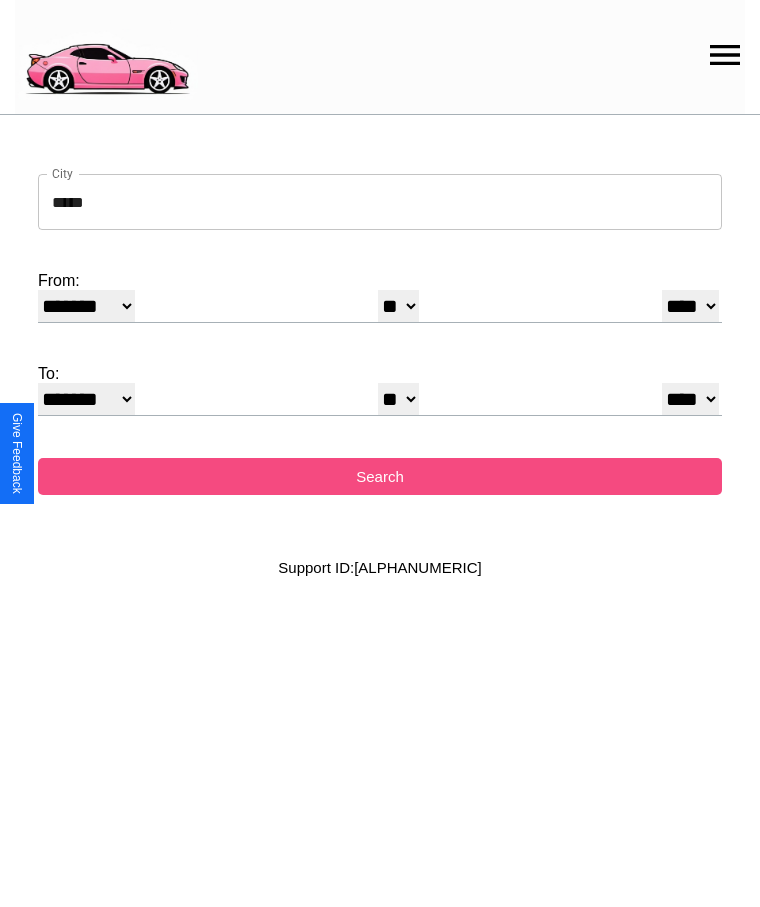 click on "Search" at bounding box center (380, 476) 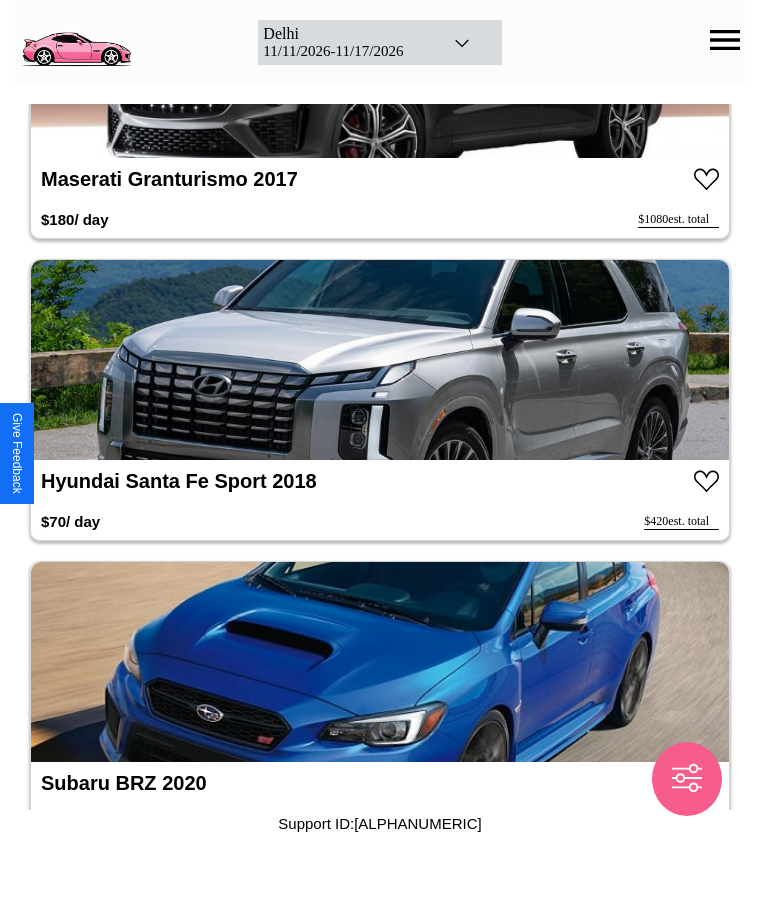 scroll, scrollTop: 4046, scrollLeft: 0, axis: vertical 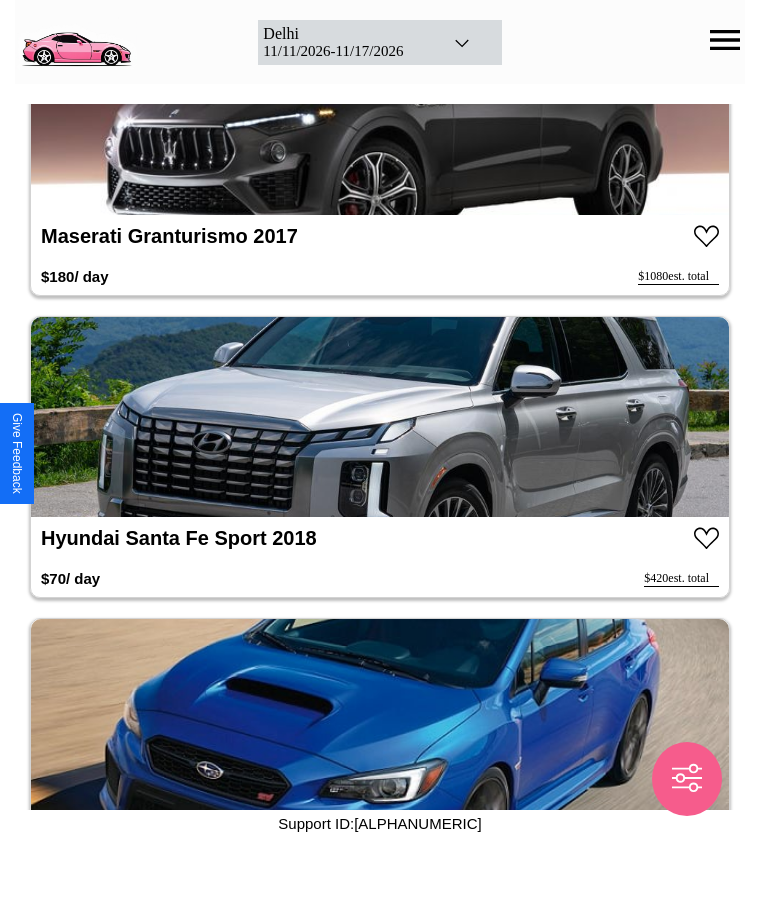 click at bounding box center [380, 417] 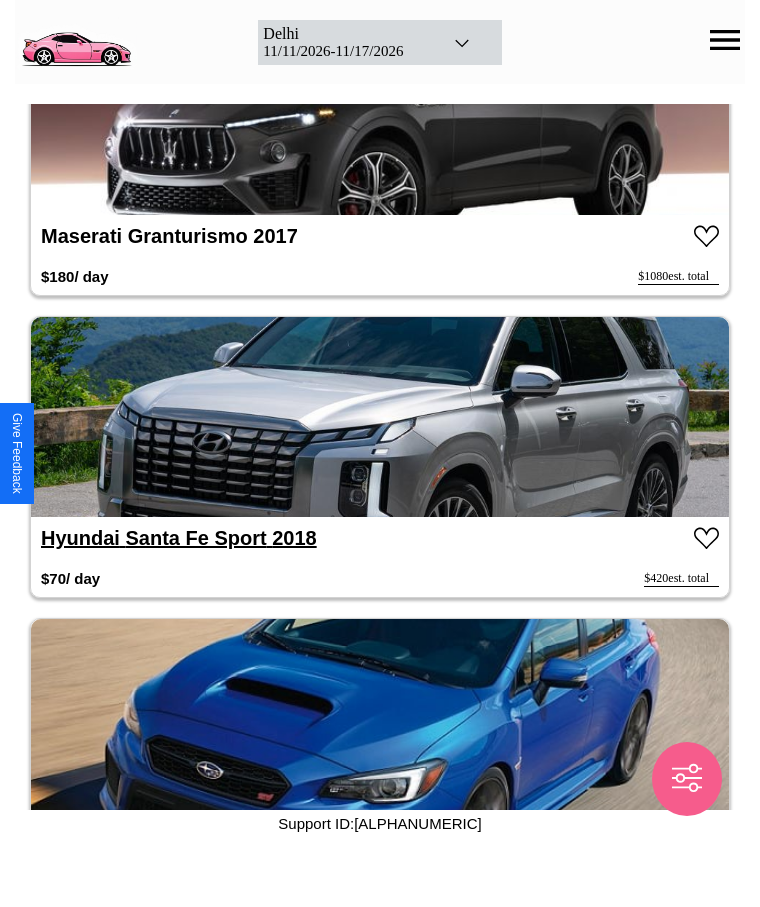click on "Hyundai   Santa Fe Sport   2018" at bounding box center [179, 538] 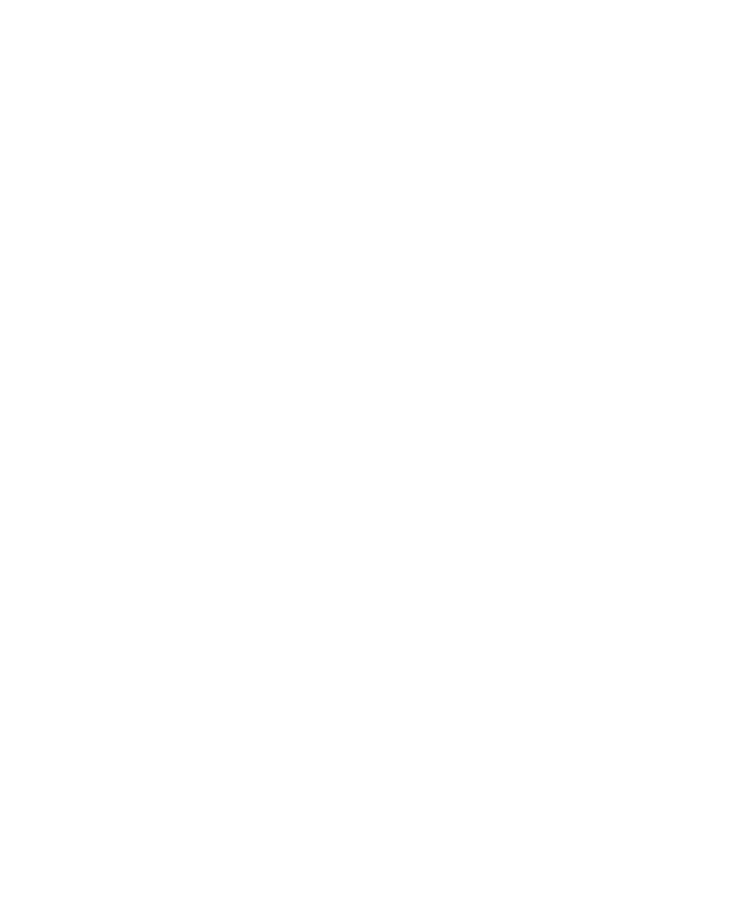 scroll, scrollTop: 0, scrollLeft: 0, axis: both 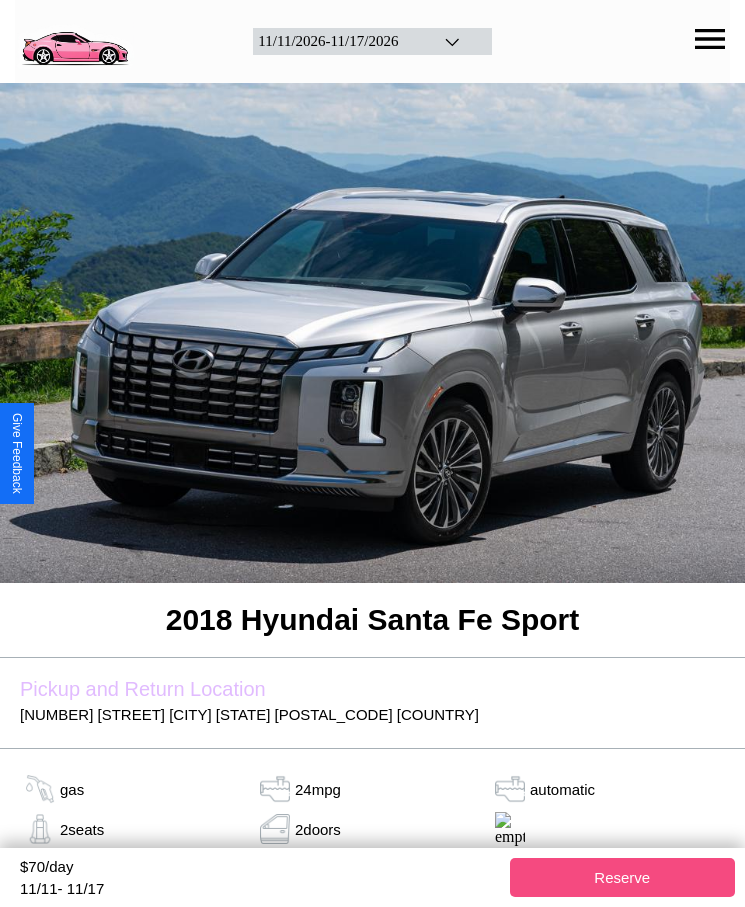click on "Reserve" at bounding box center (623, 877) 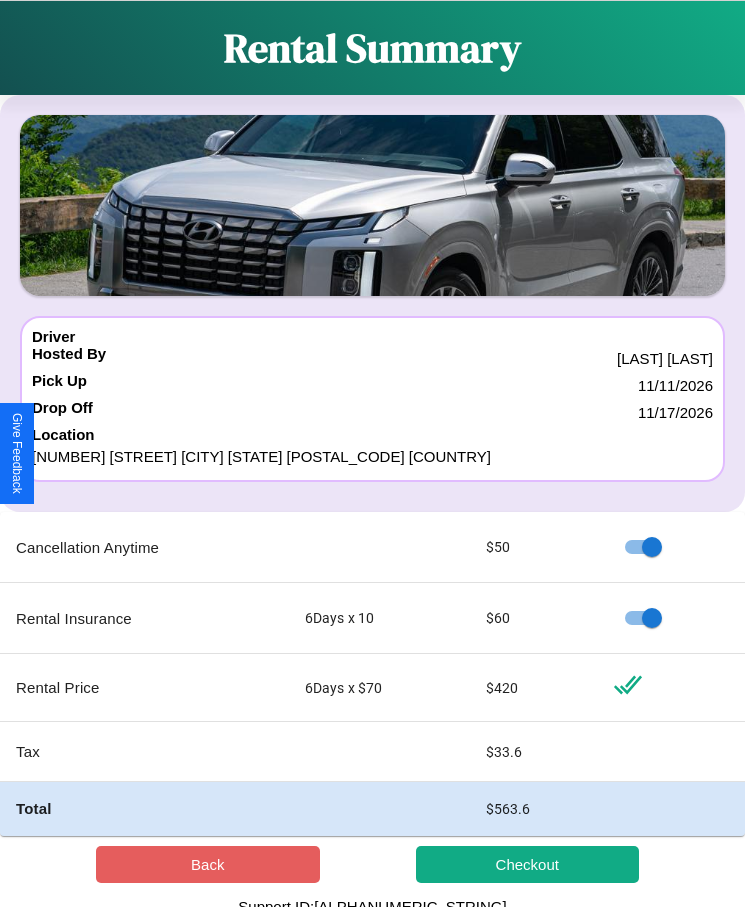 scroll, scrollTop: 13, scrollLeft: 0, axis: vertical 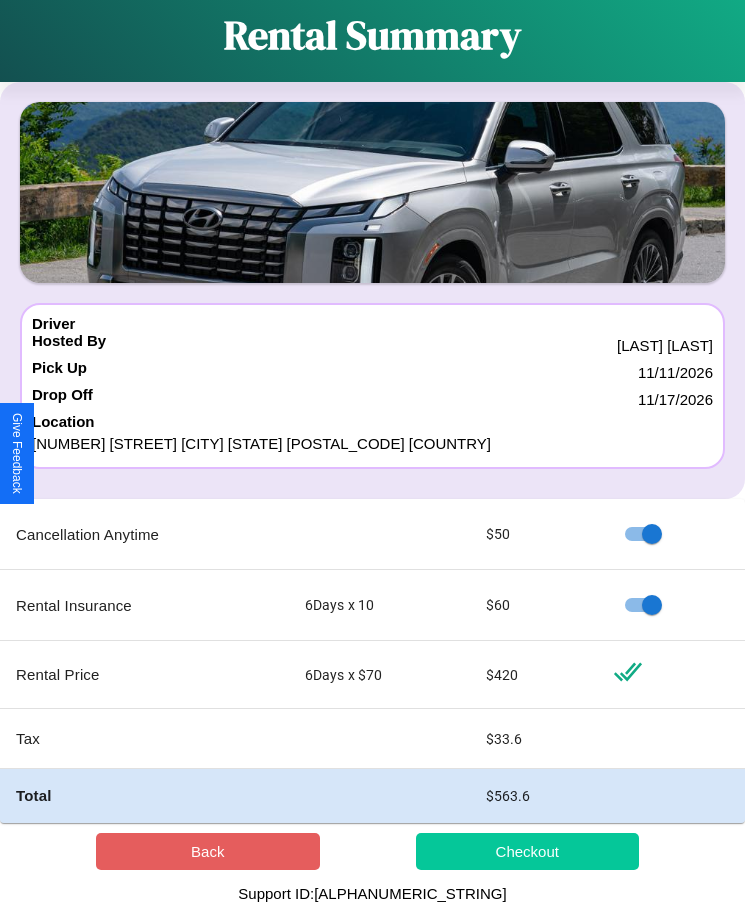 click on "Checkout" at bounding box center (528, 851) 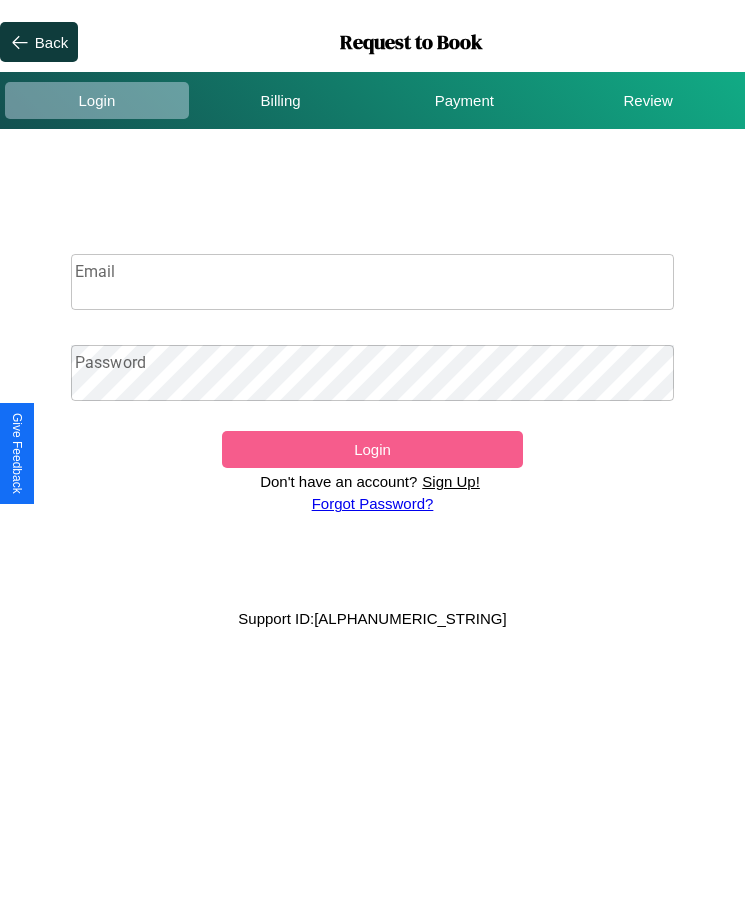 scroll, scrollTop: 0, scrollLeft: 0, axis: both 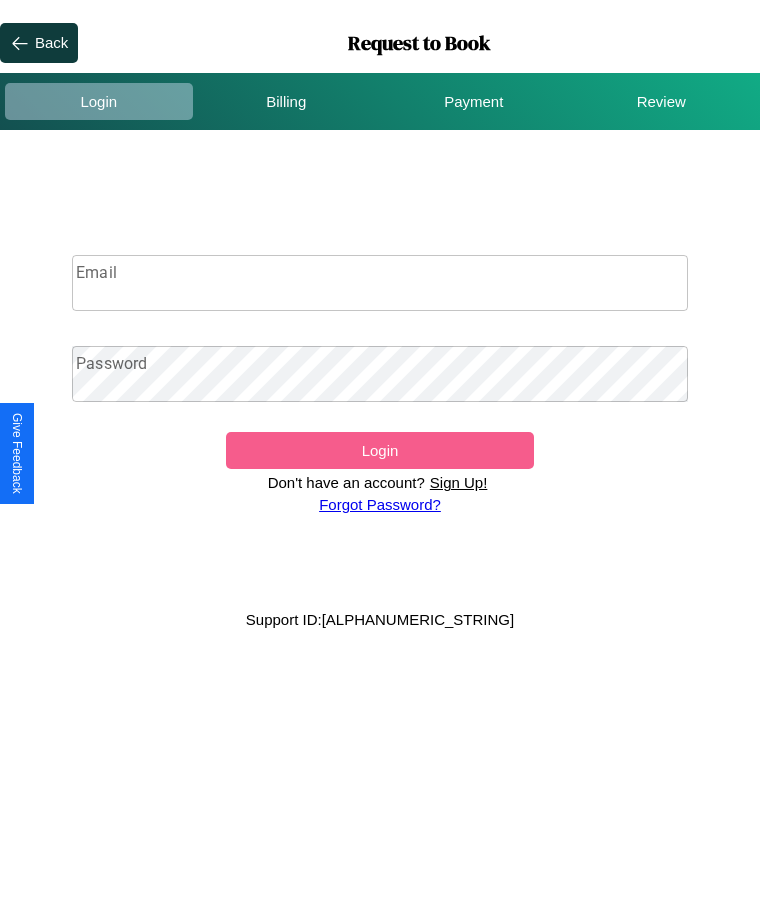 click on "Sign Up!" at bounding box center [459, 482] 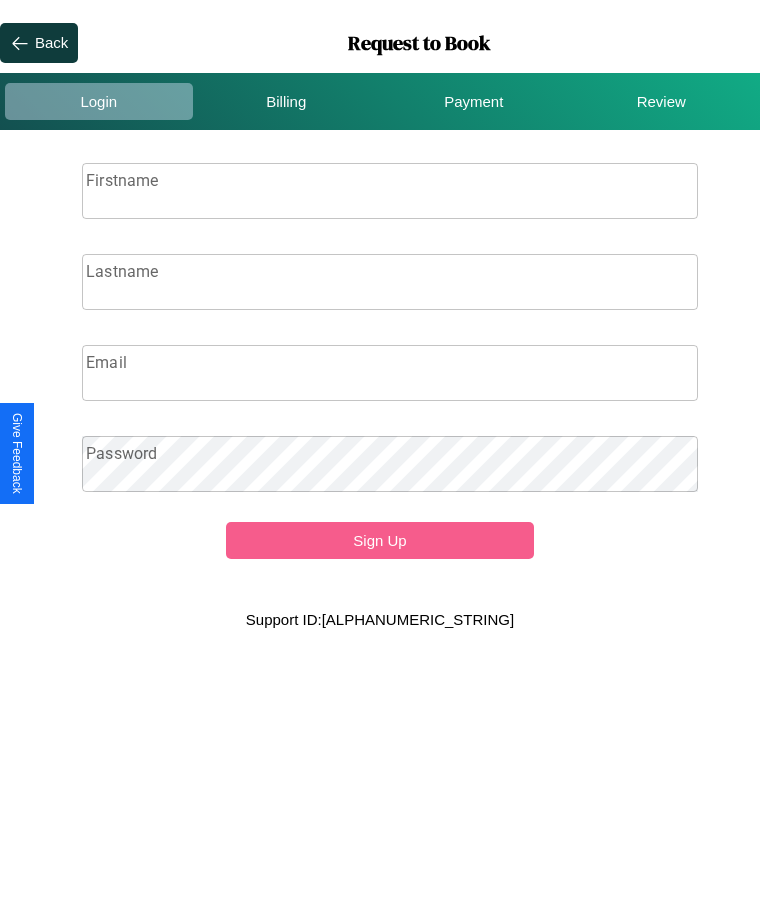 click on "Firstname" at bounding box center (390, 191) 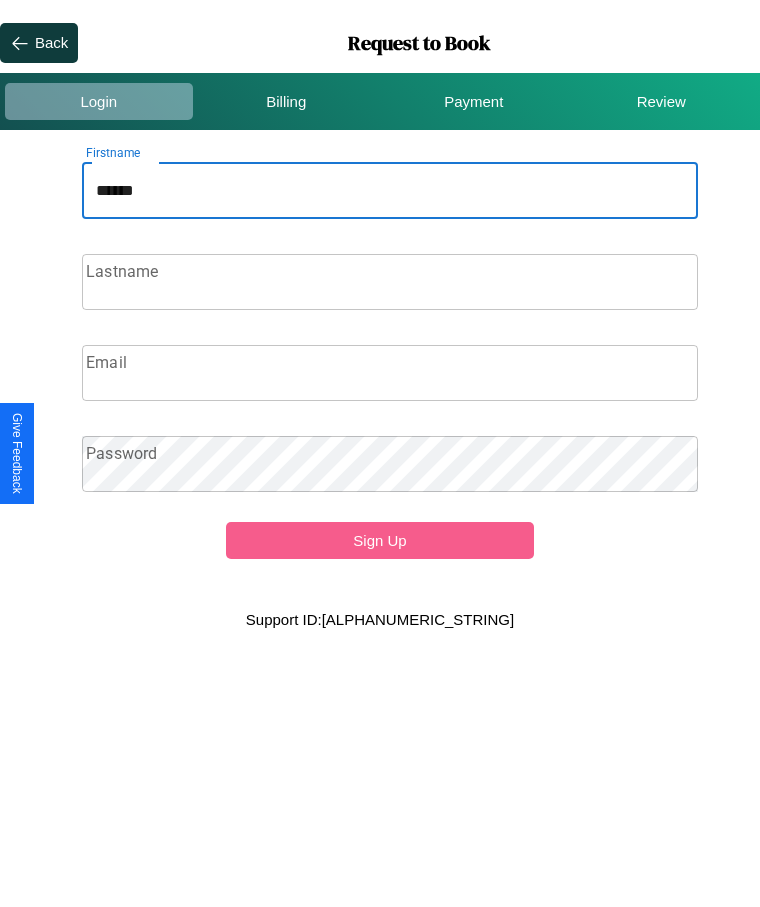 type on "******" 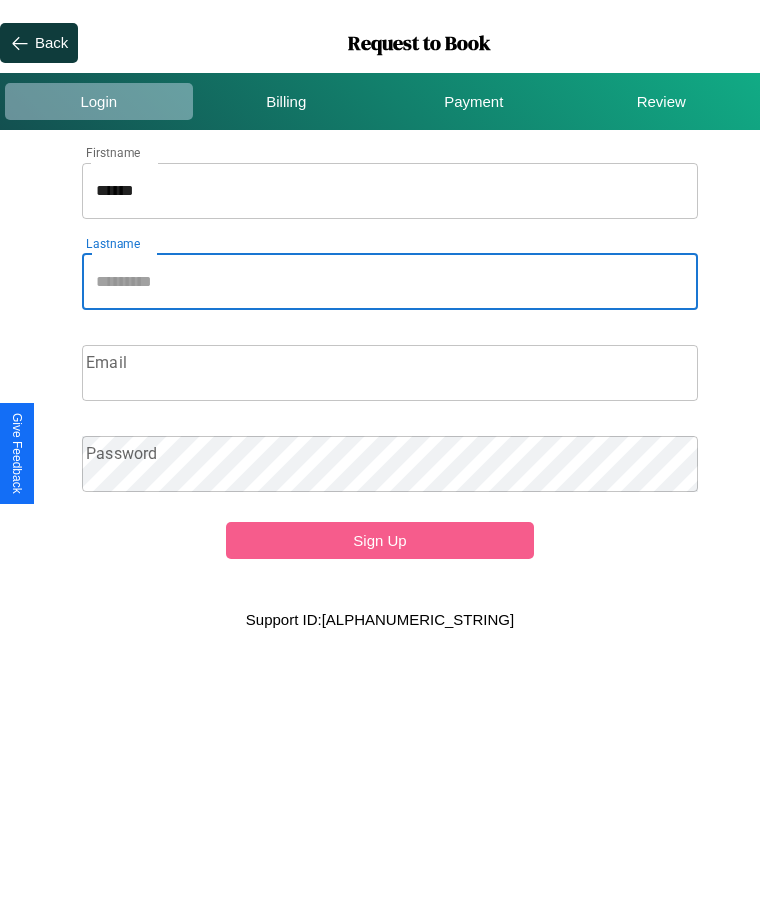 click on "Lastname" at bounding box center (390, 282) 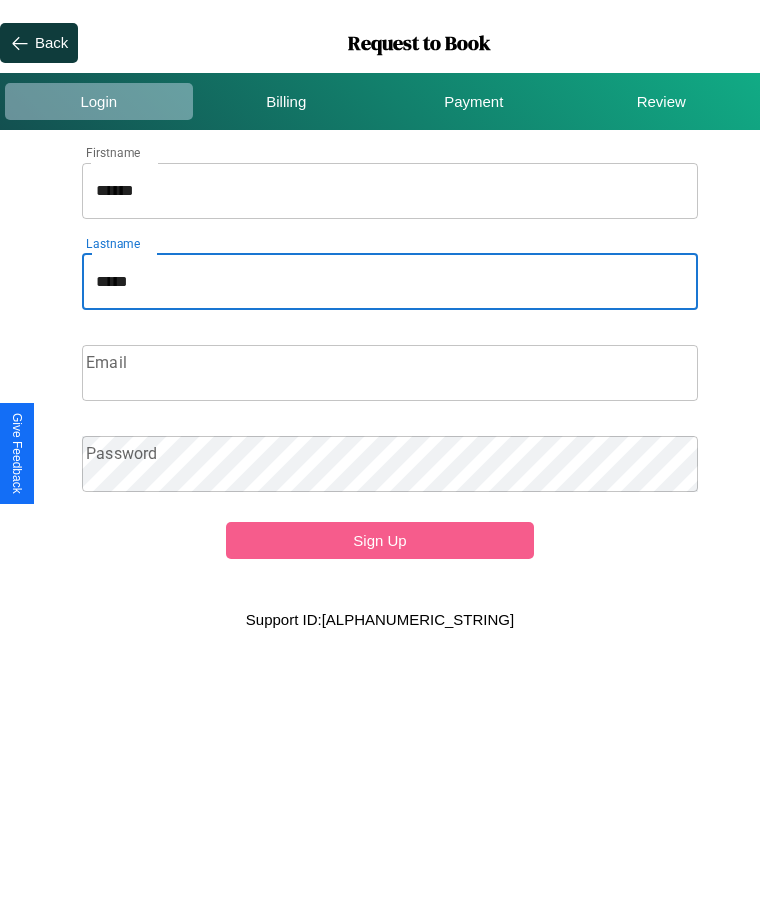 type on "*****" 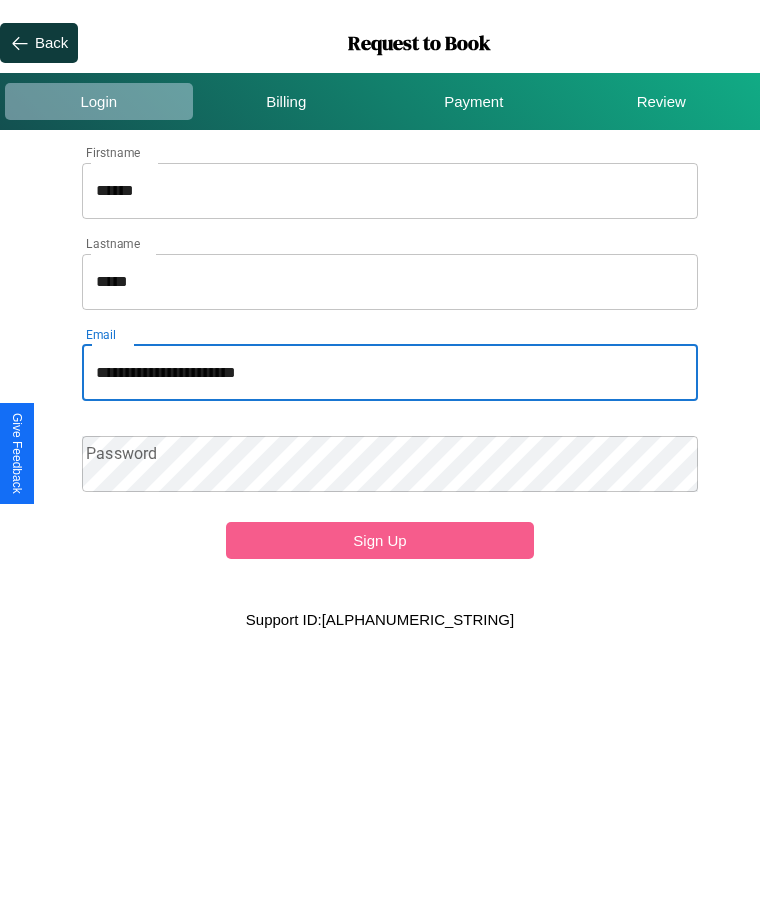 type on "**********" 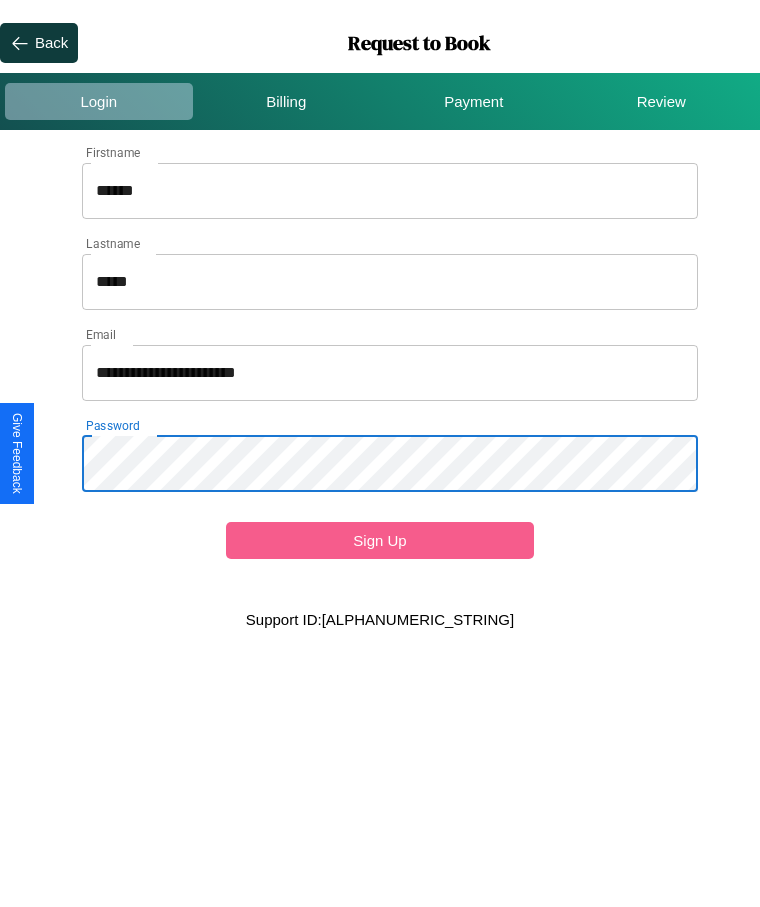 click on "Sign Up" at bounding box center [380, 540] 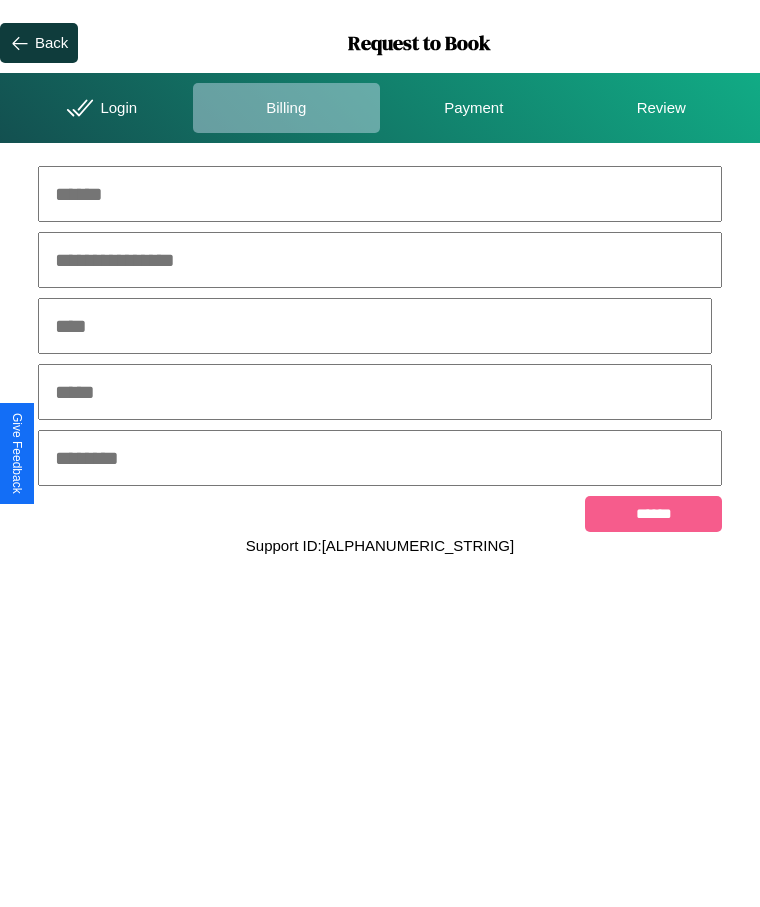 click at bounding box center (380, 194) 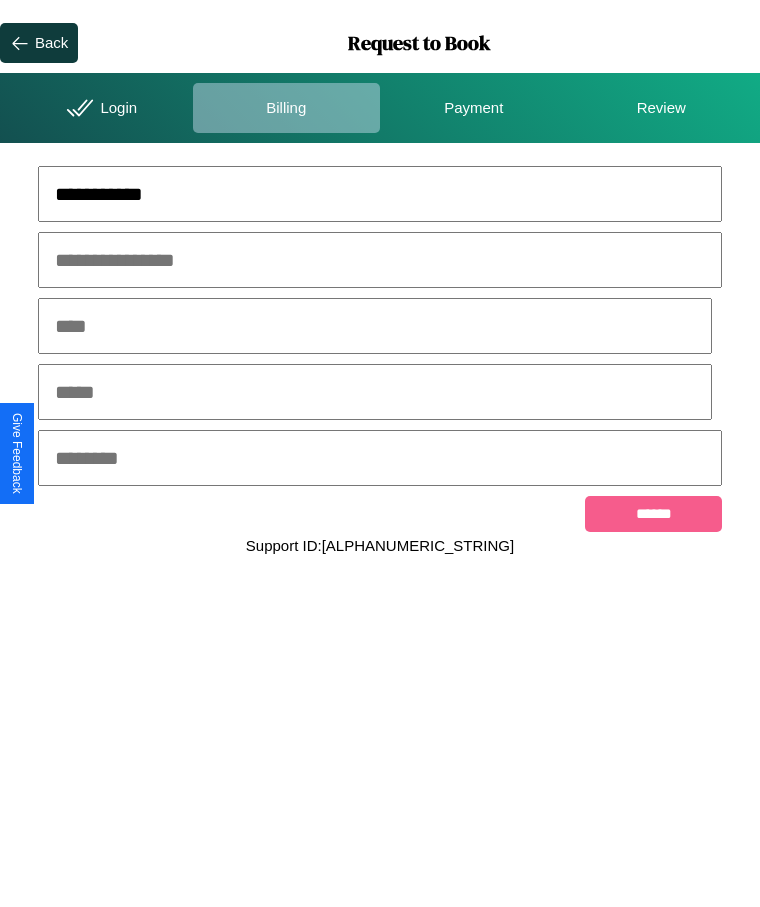 type on "**********" 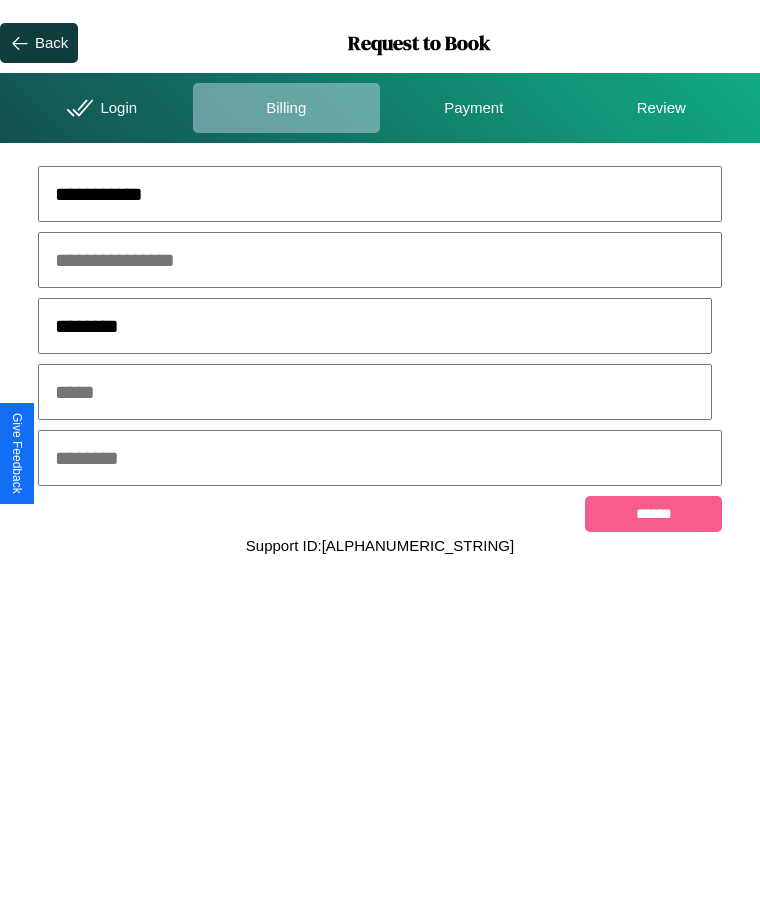 type on "********" 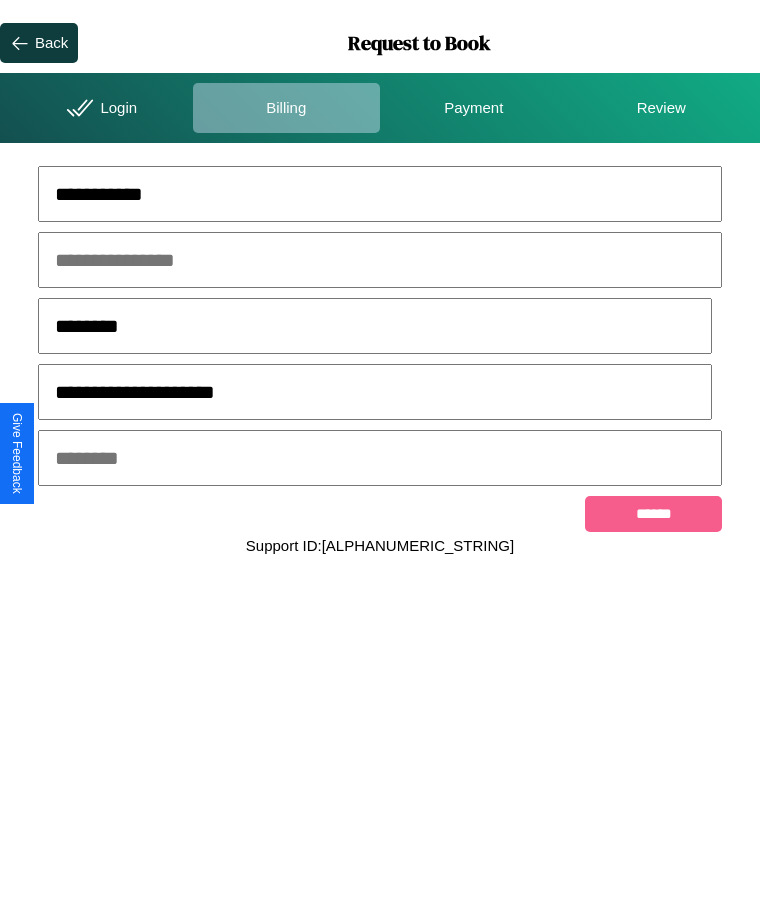 type on "**********" 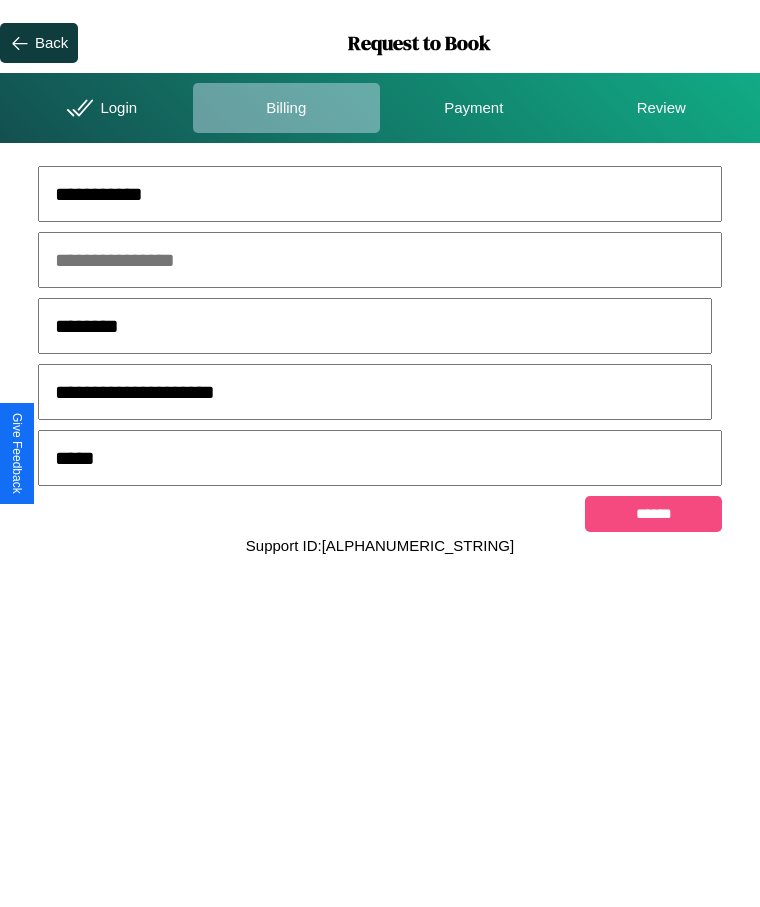 type on "*****" 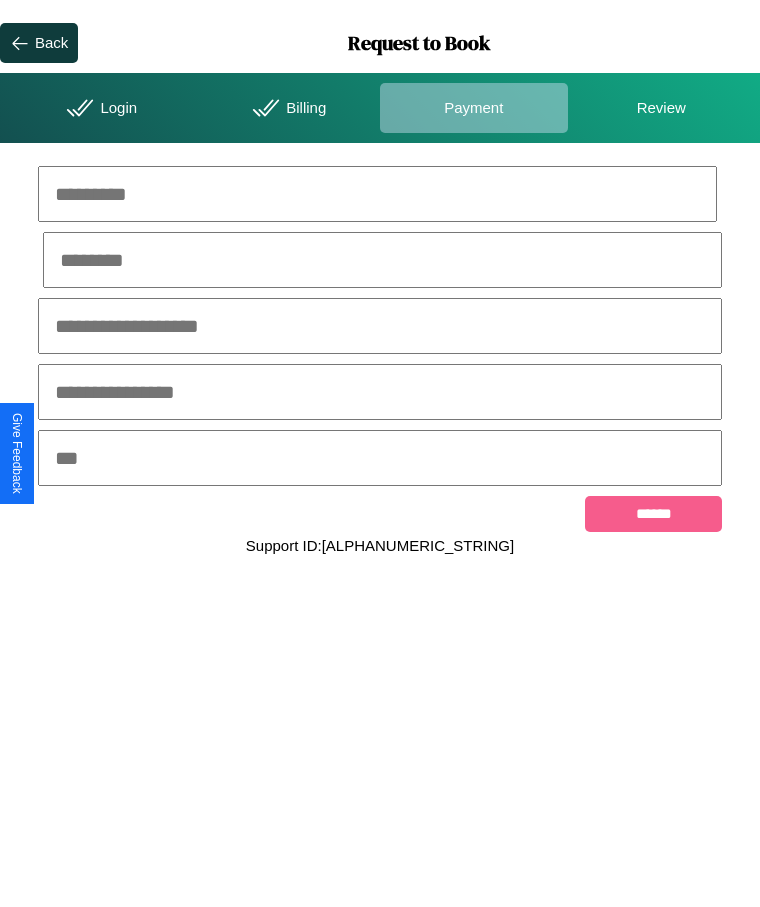 click at bounding box center (377, 194) 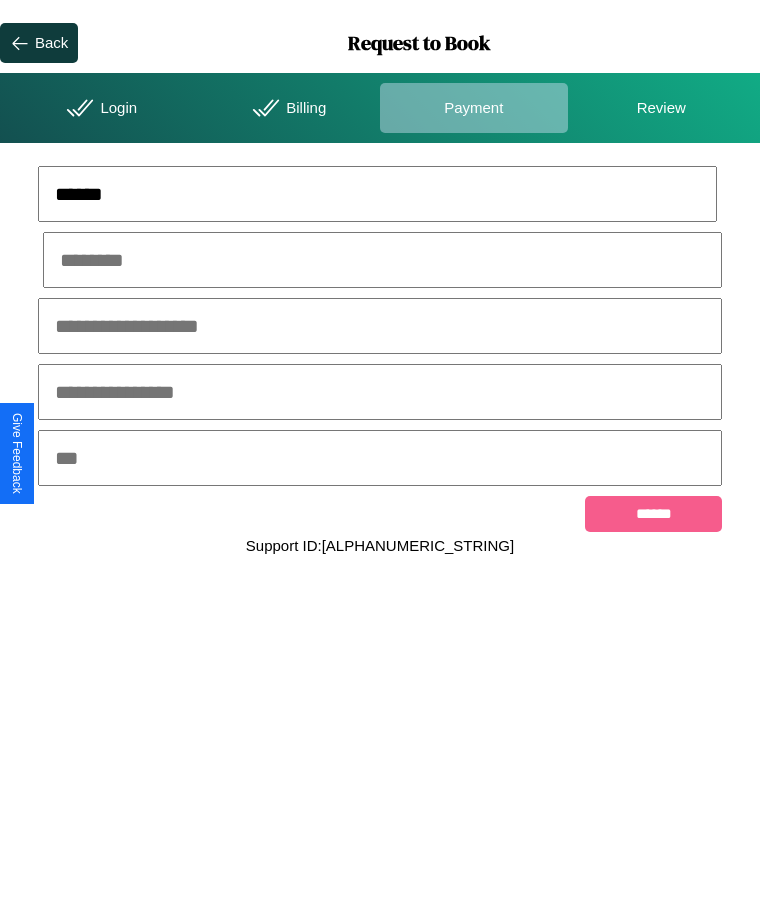 type on "******" 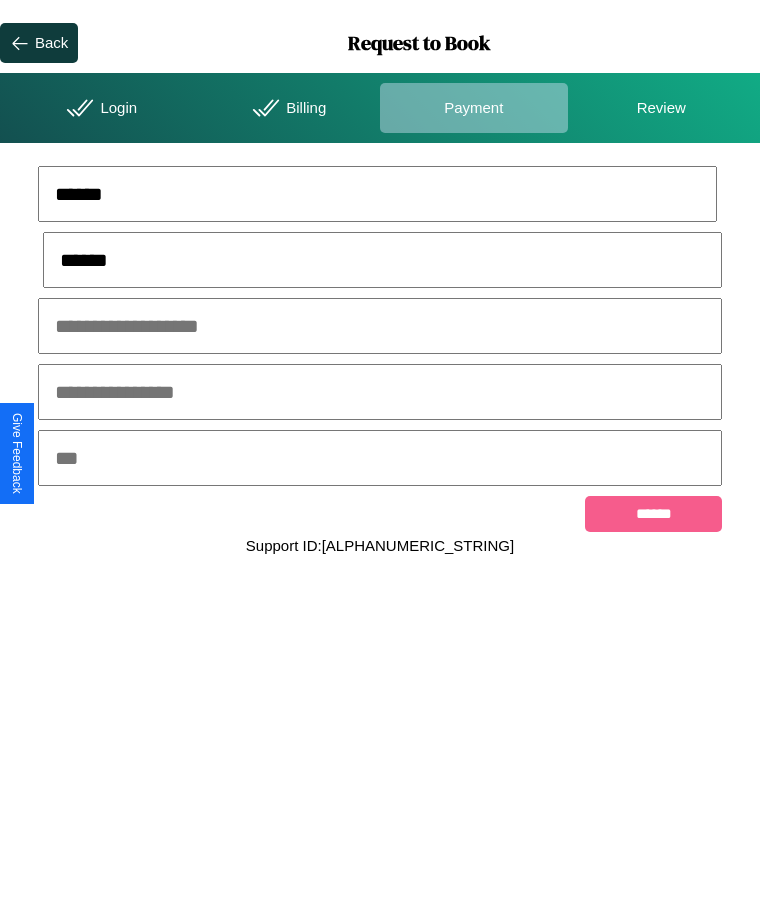 type on "******" 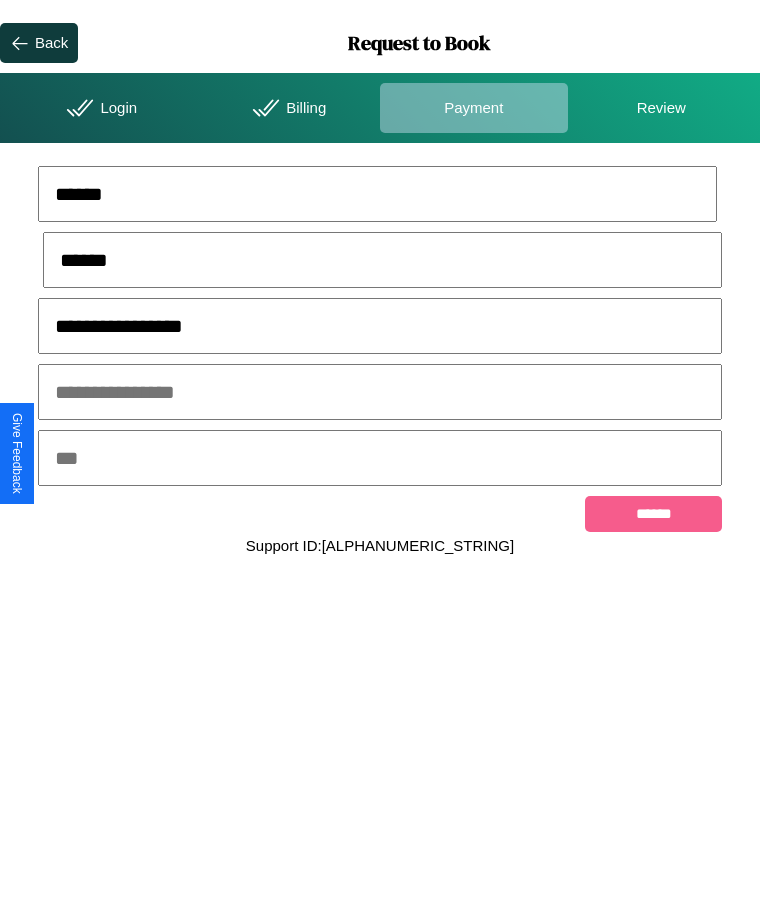 type on "**********" 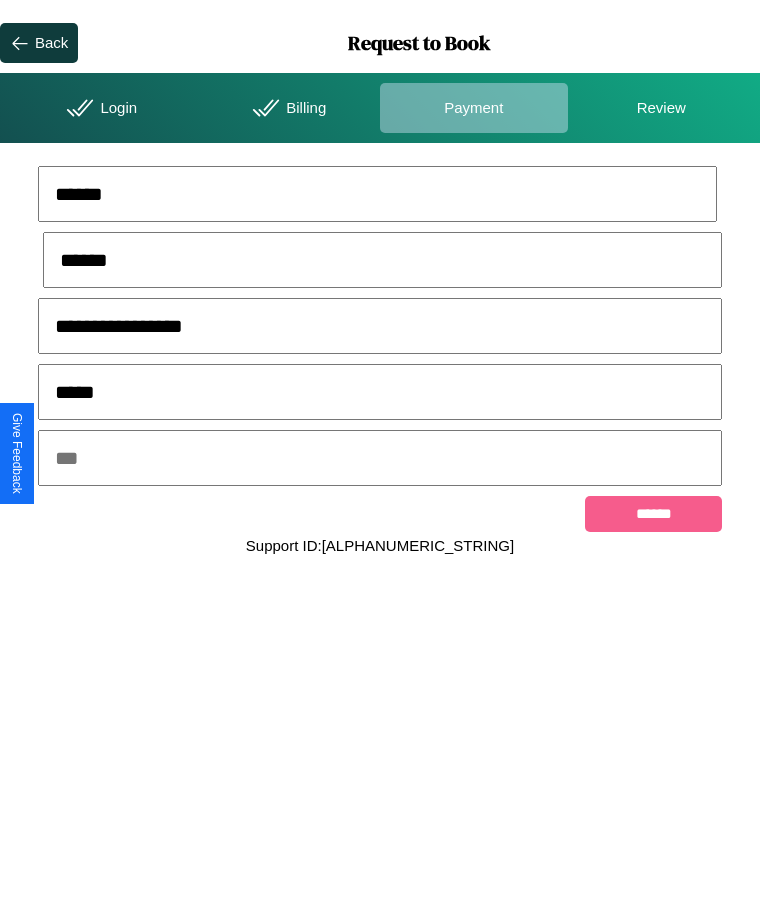 type on "*****" 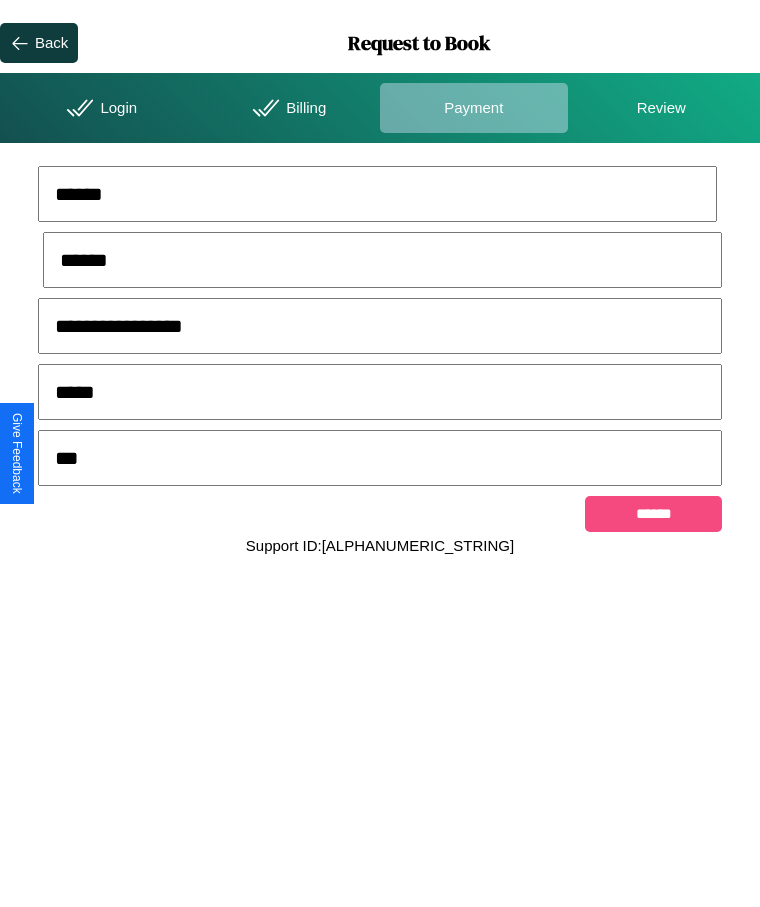 type on "***" 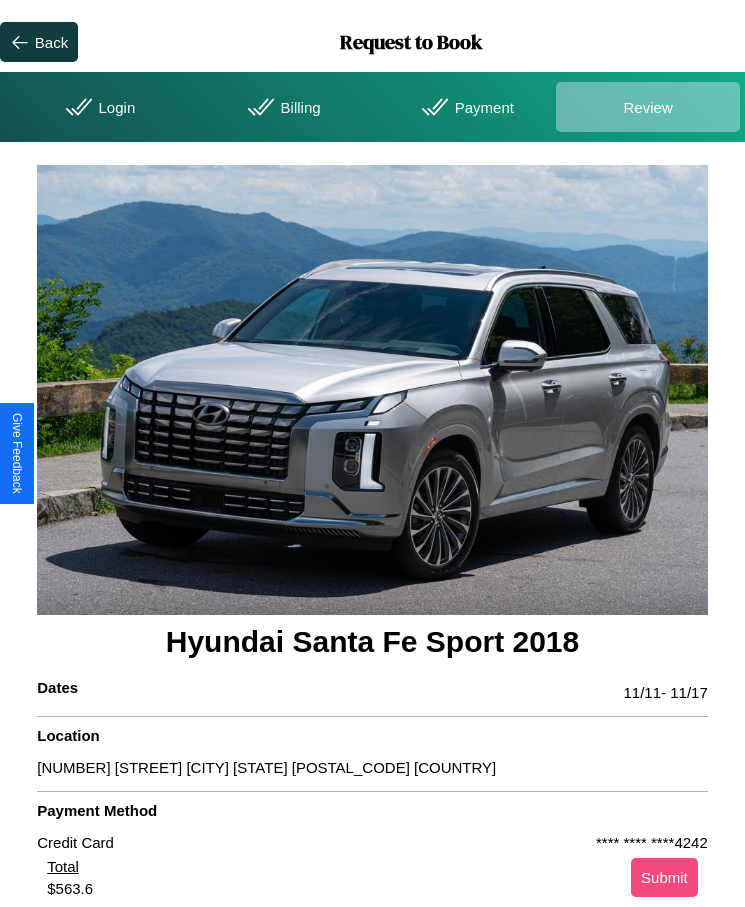 click on "Submit" at bounding box center (664, 877) 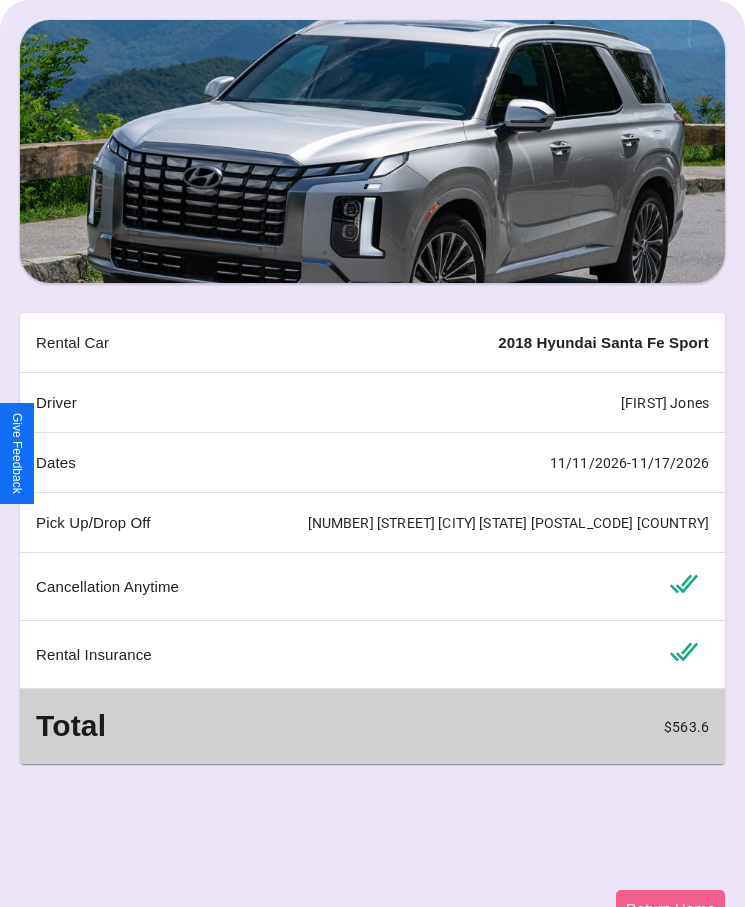 scroll, scrollTop: 162, scrollLeft: 0, axis: vertical 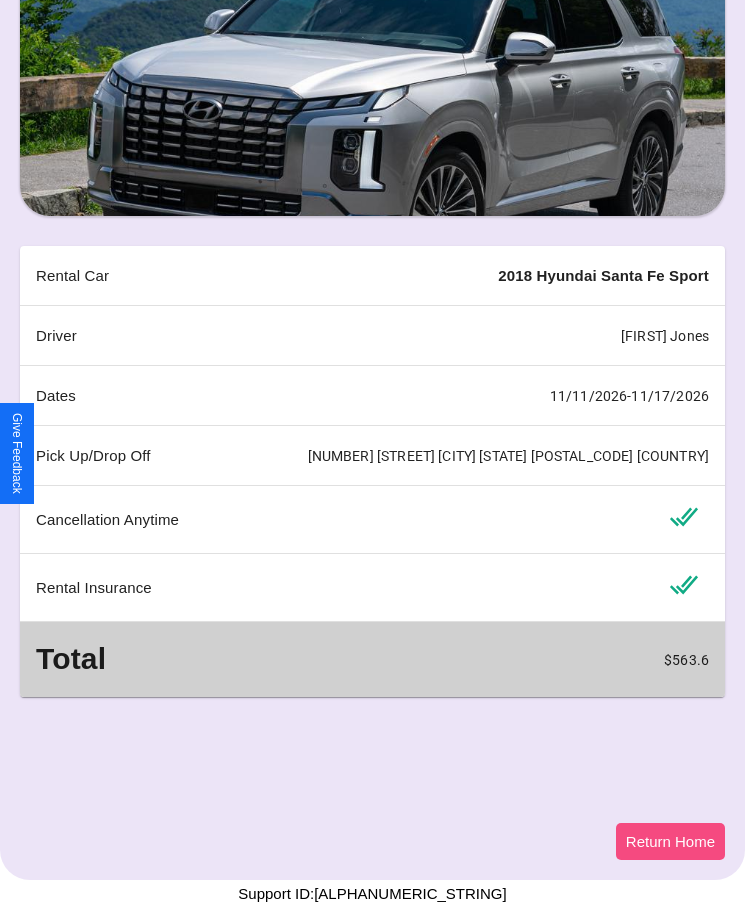 click on "Return Home" at bounding box center (670, 841) 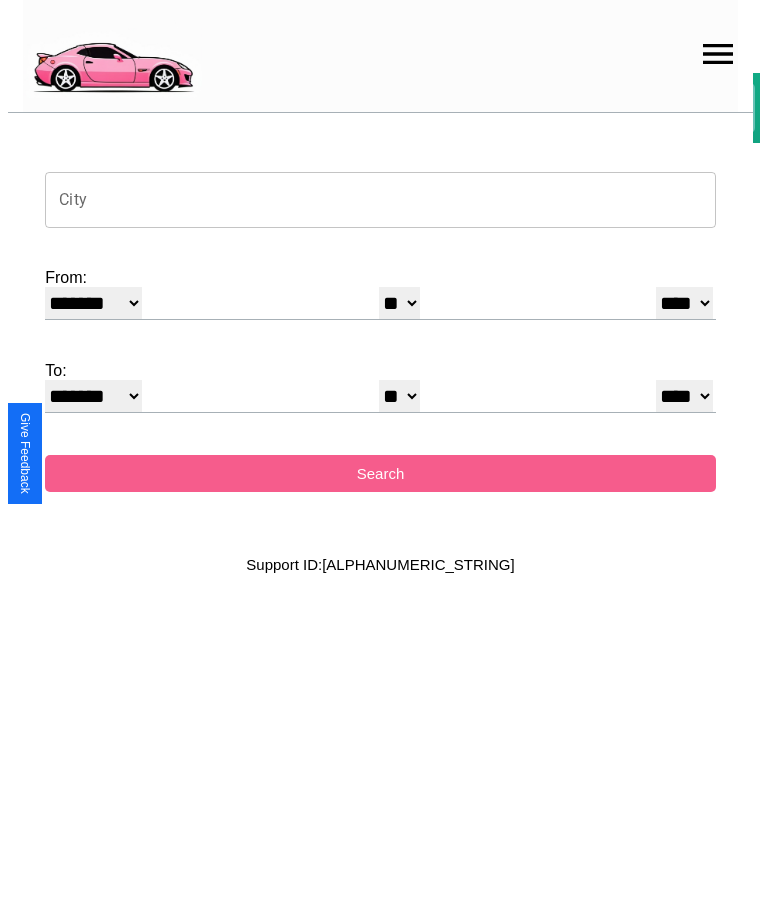 scroll, scrollTop: 0, scrollLeft: 0, axis: both 